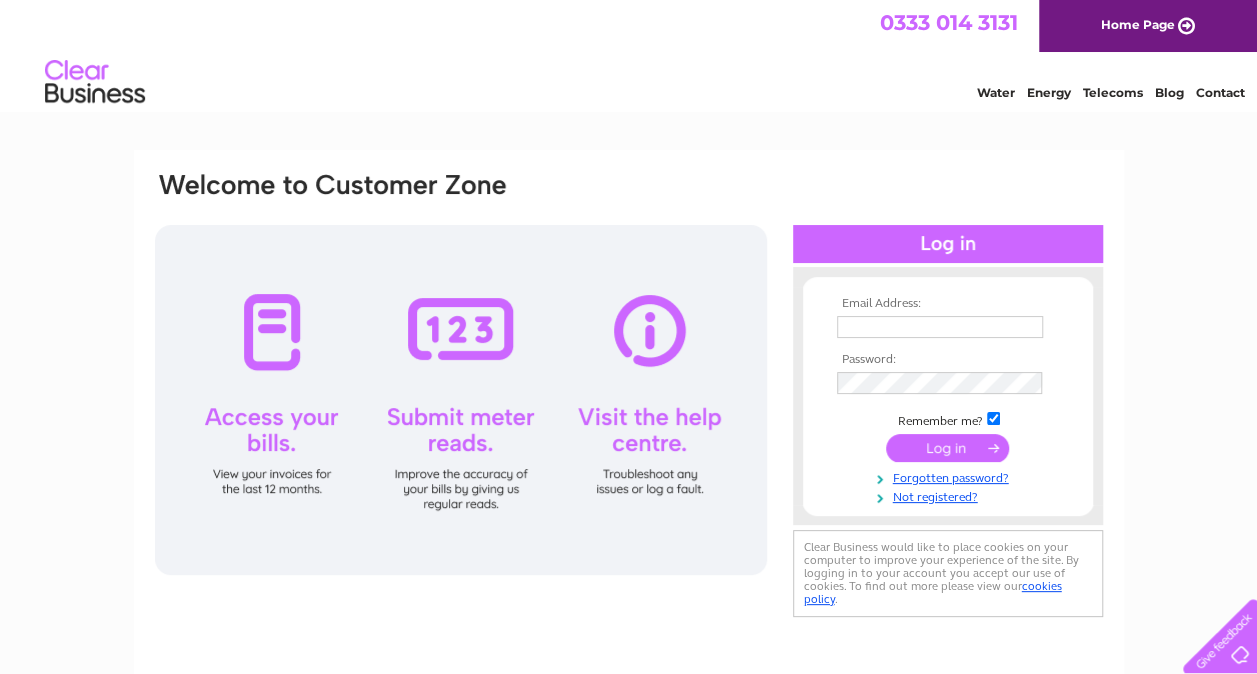 scroll, scrollTop: 0, scrollLeft: 0, axis: both 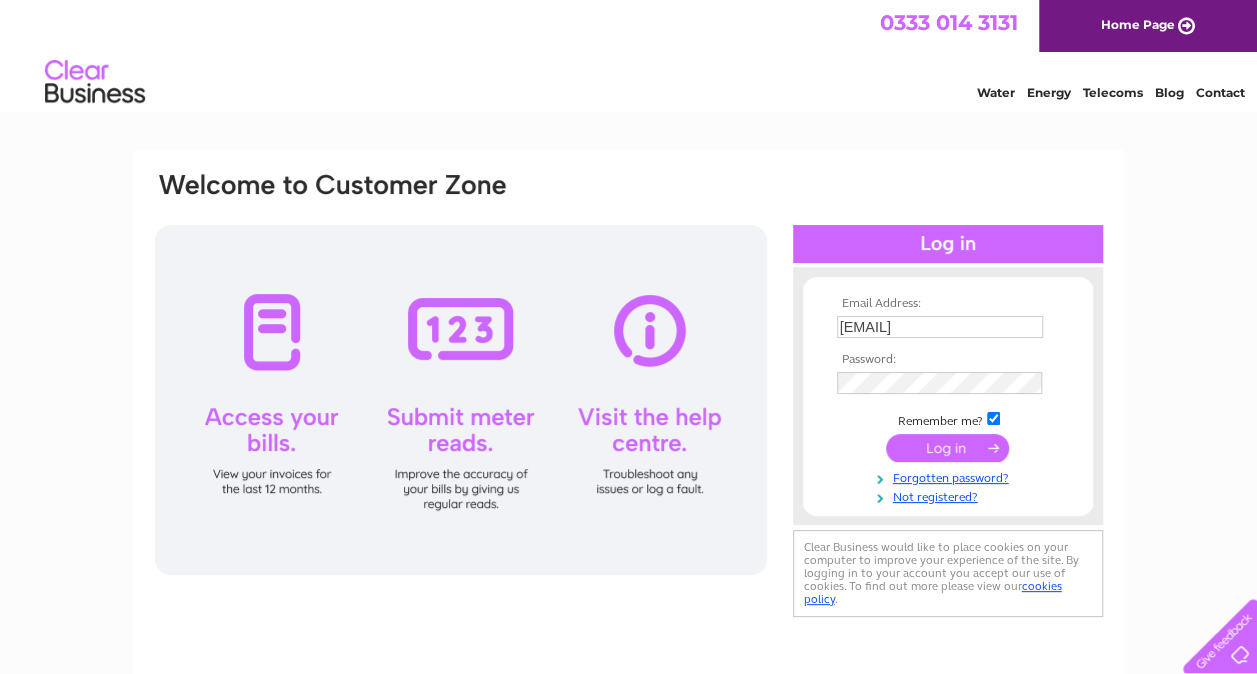 click at bounding box center [947, 448] 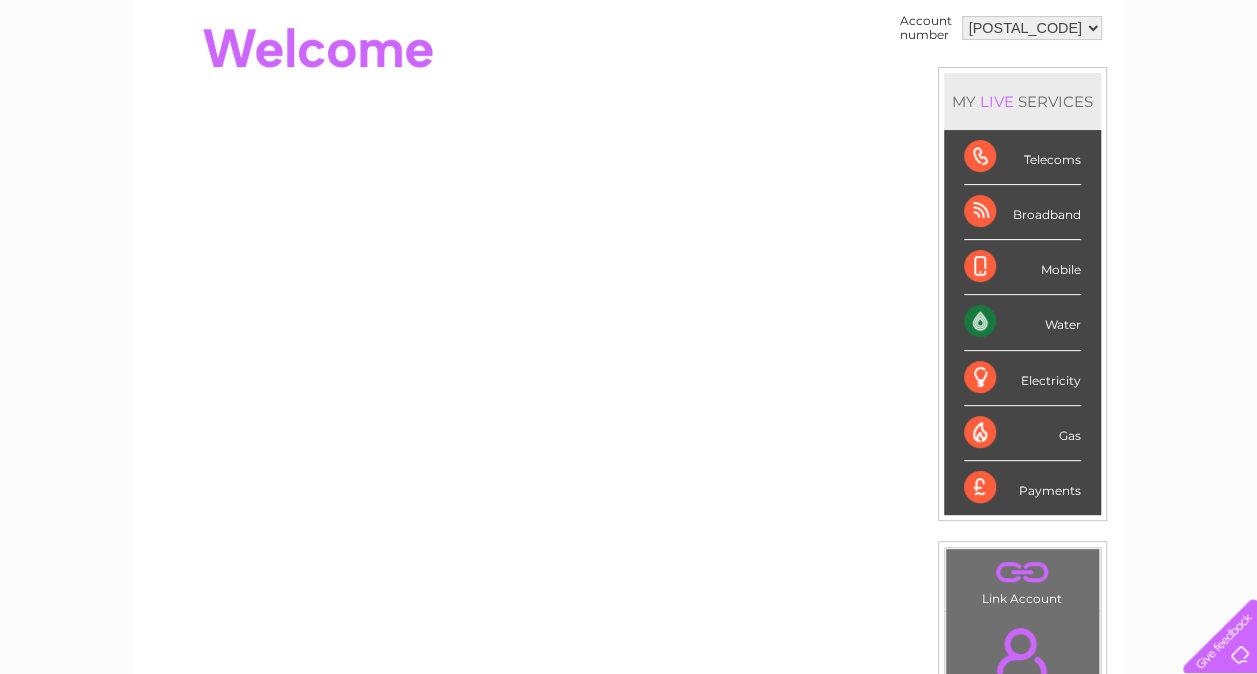 scroll, scrollTop: 0, scrollLeft: 0, axis: both 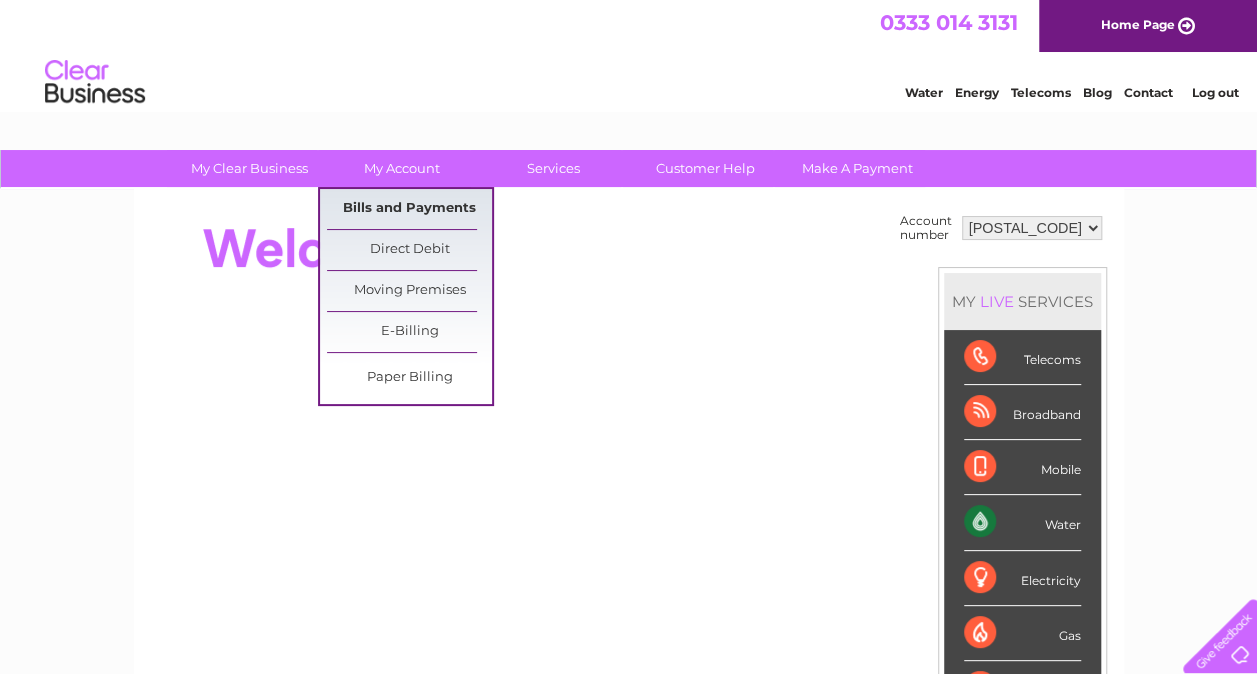 click on "Bills and Payments" at bounding box center [409, 209] 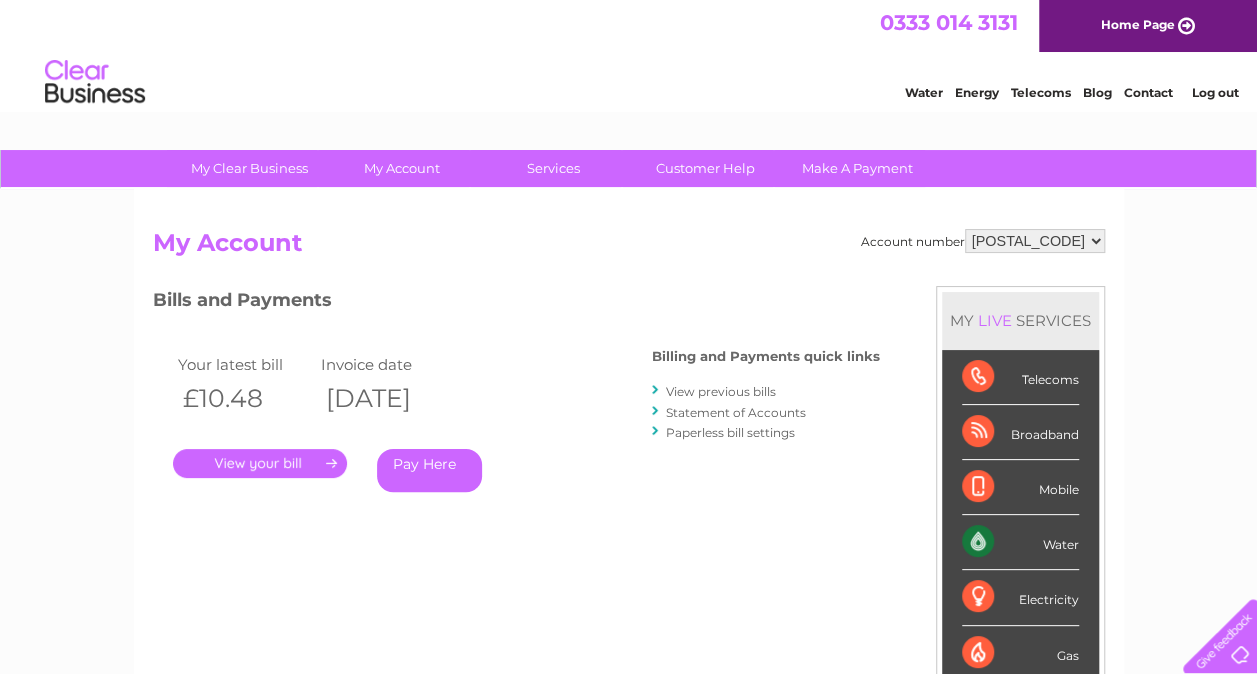 scroll, scrollTop: 0, scrollLeft: 0, axis: both 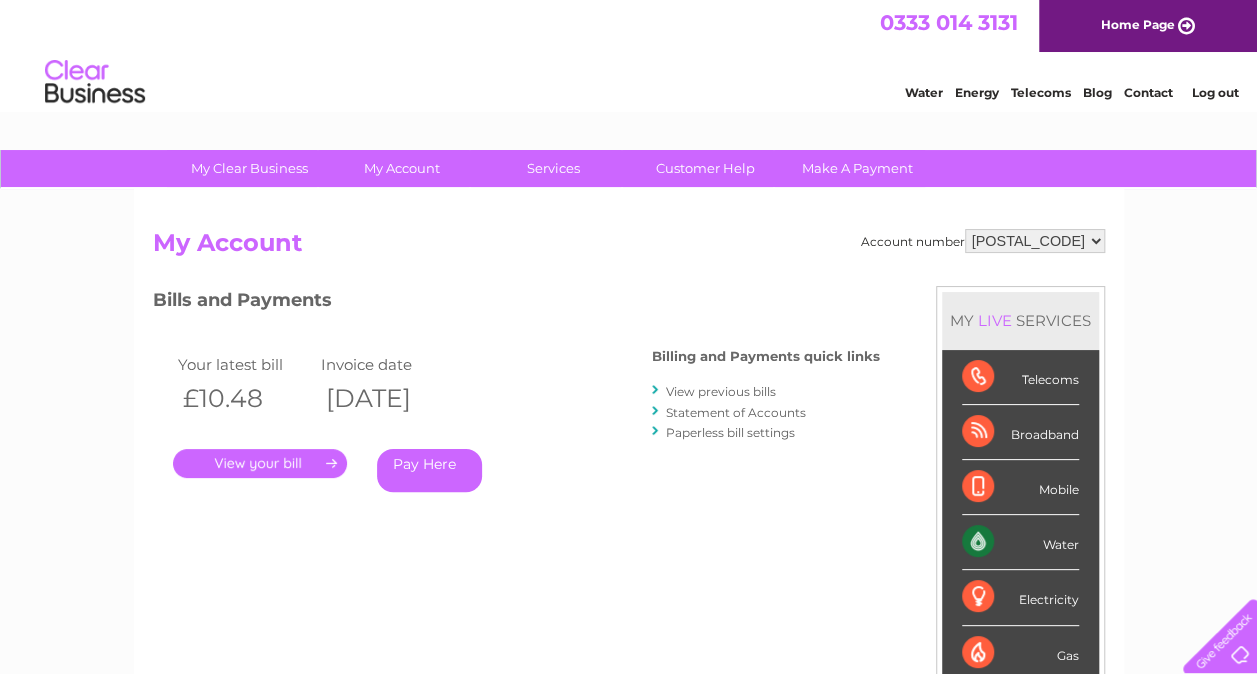 click on "Pay Here" at bounding box center [429, 470] 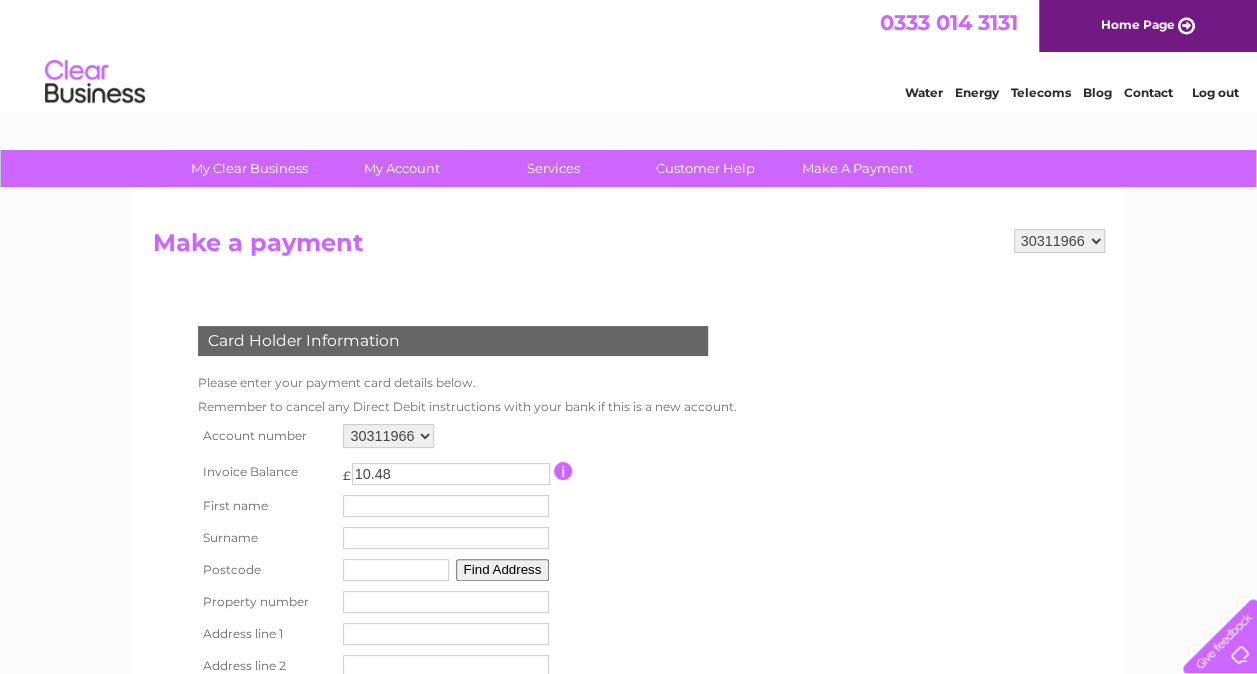 scroll, scrollTop: 200, scrollLeft: 0, axis: vertical 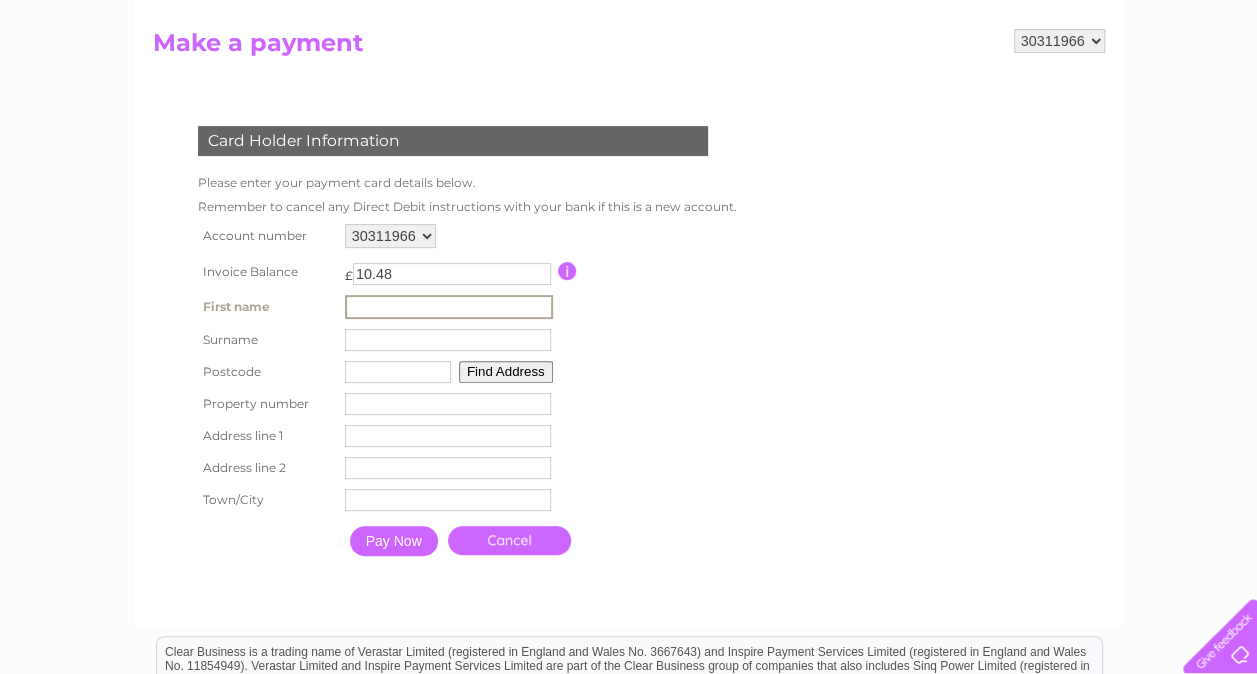 click at bounding box center (449, 307) 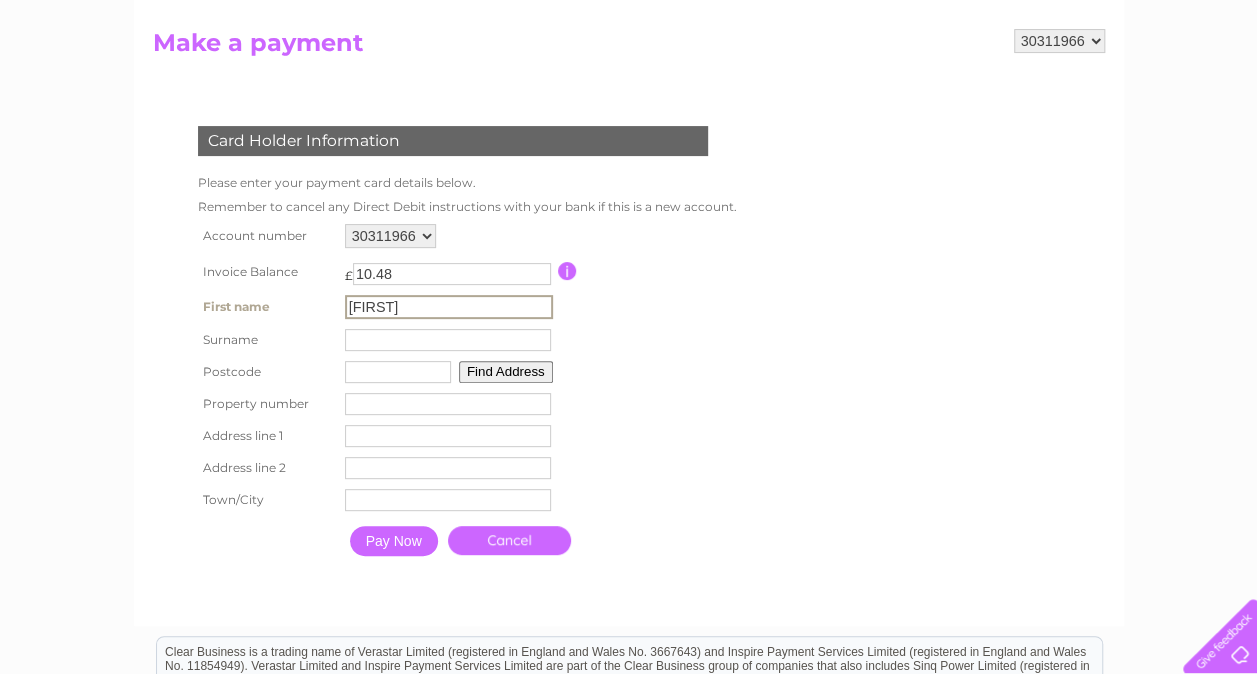 type on "Nealis" 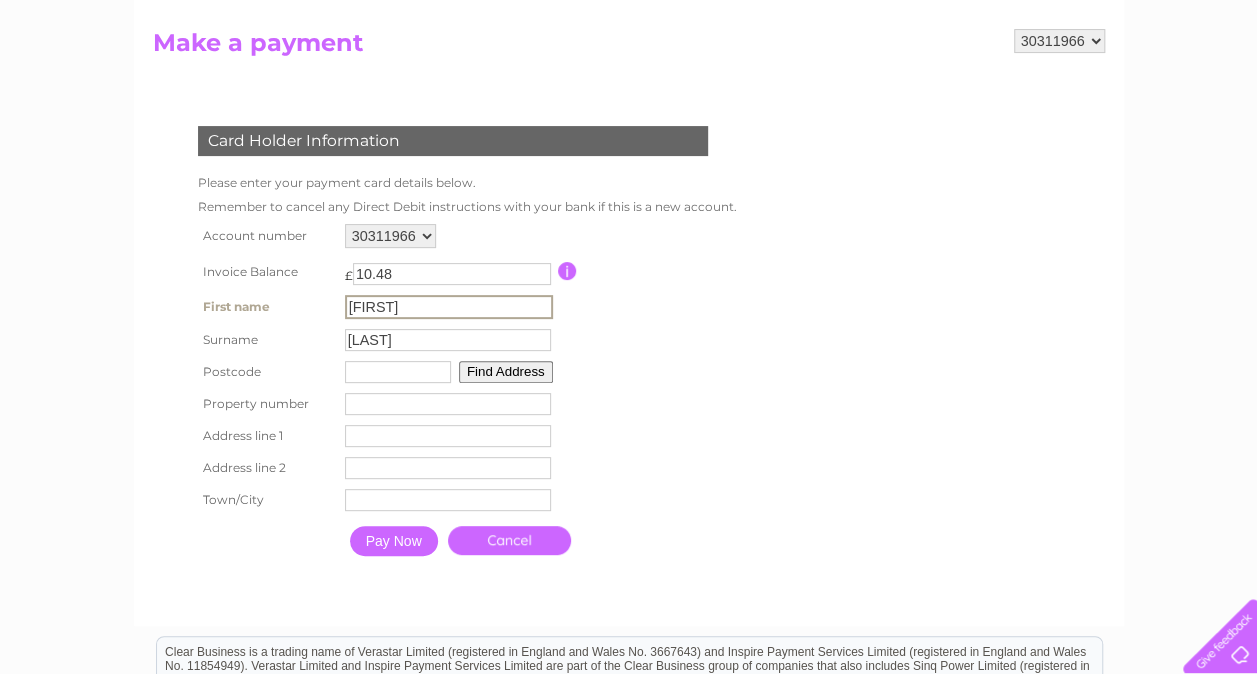 type on "G14 9ER" 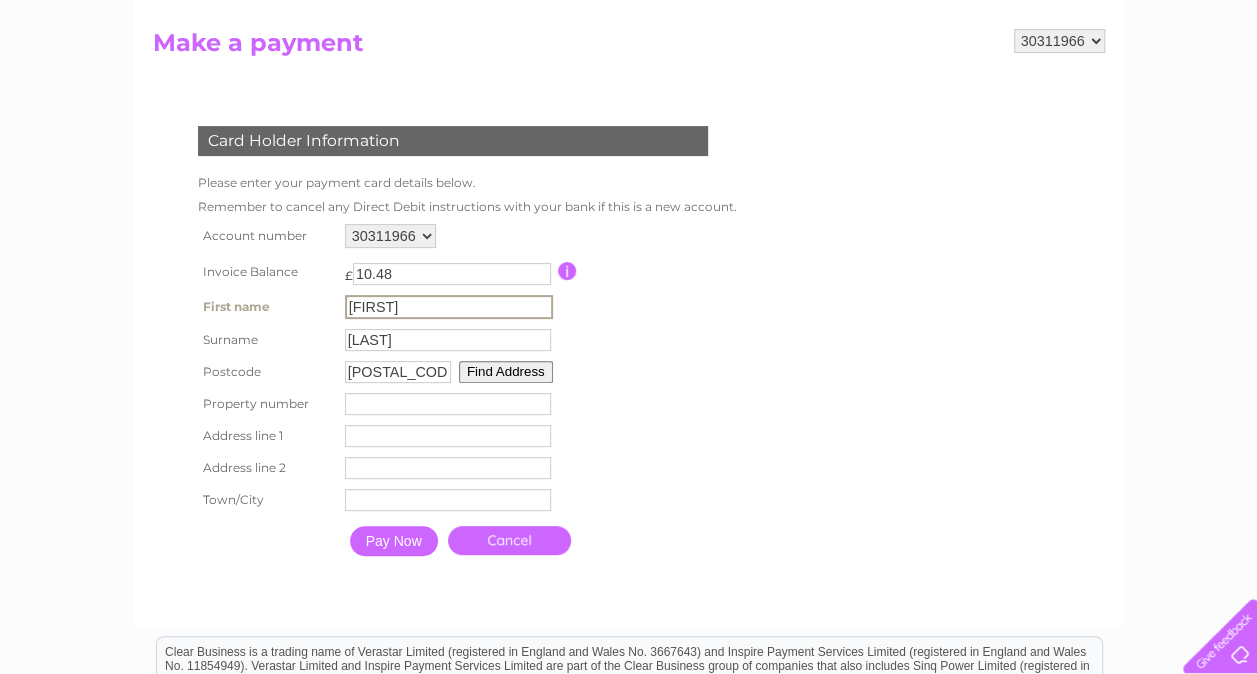 type on "Flat 2/2" 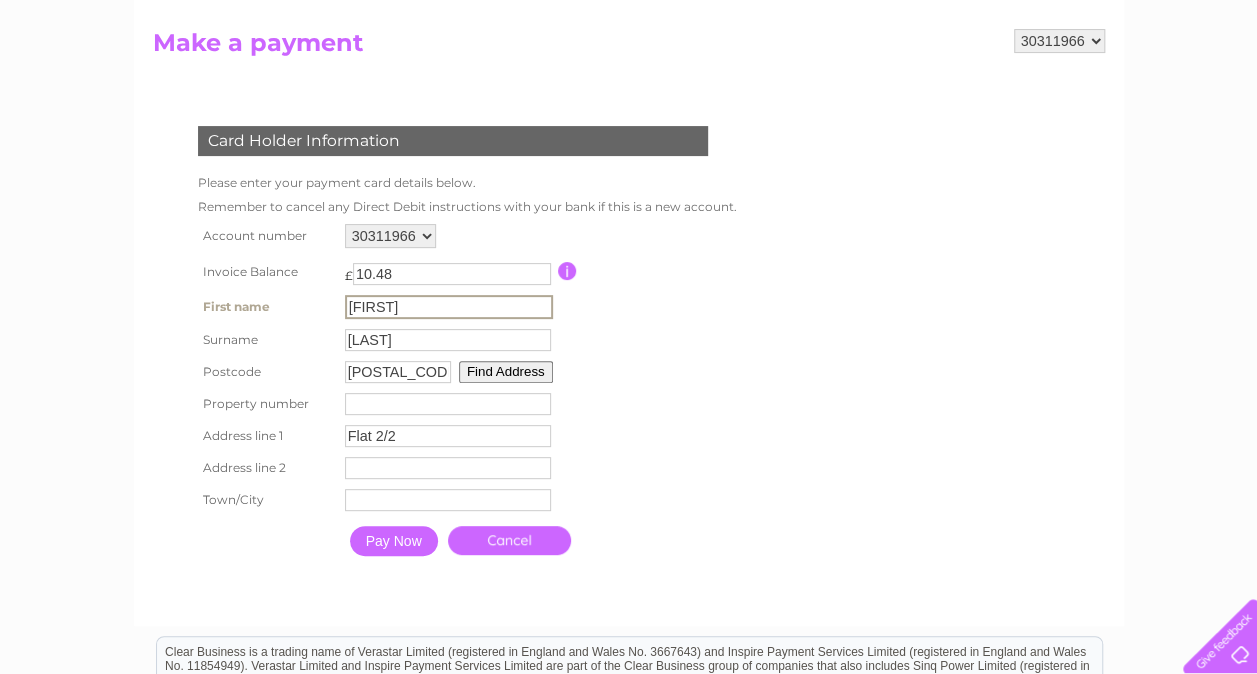 type on "7 Lennox Gardens" 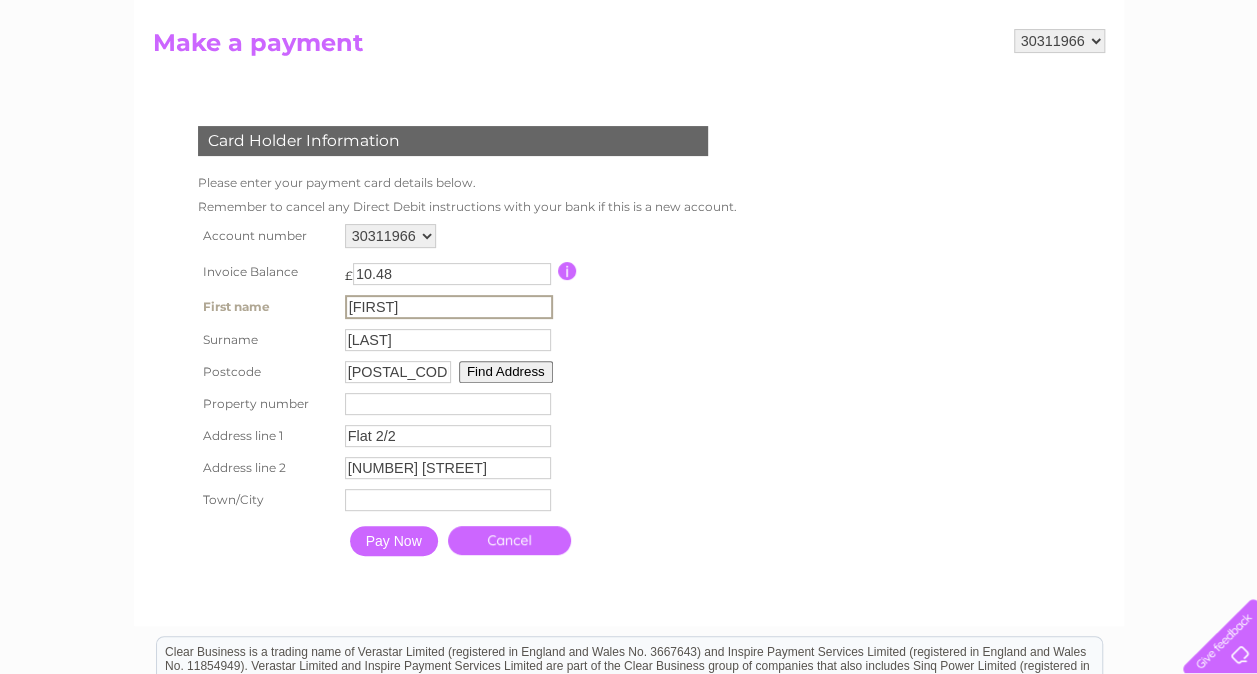 type on "Glasgow" 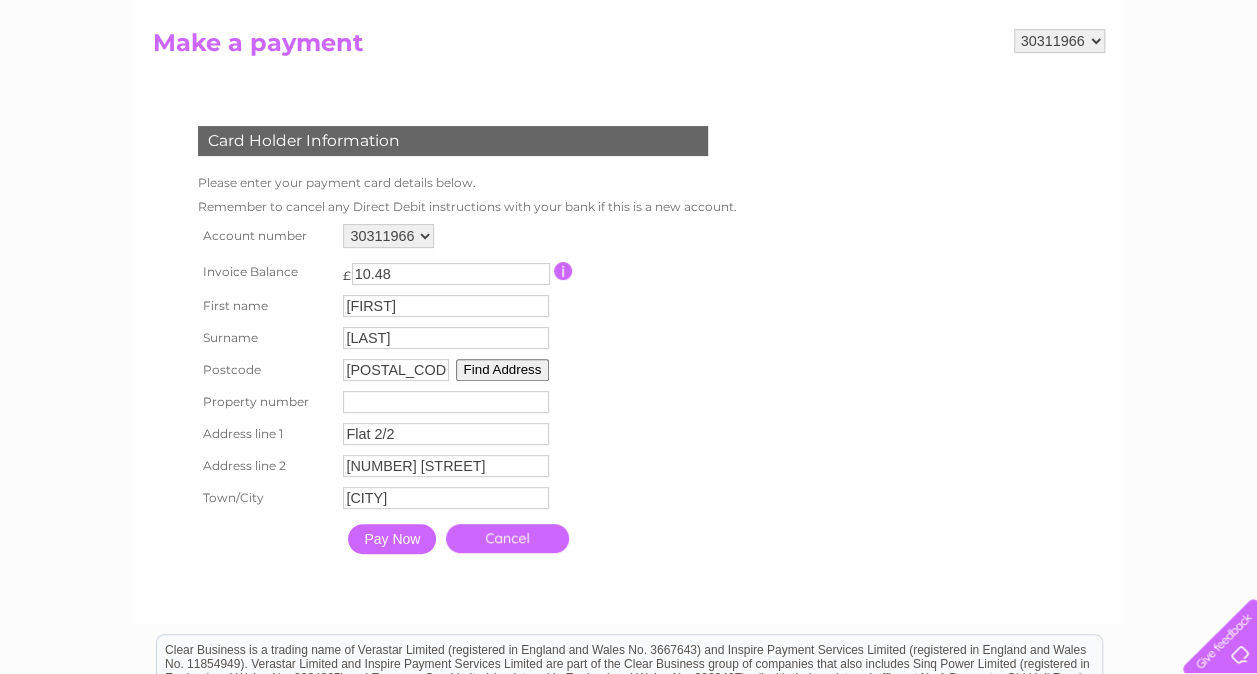 click on "Pay Now" at bounding box center (392, 539) 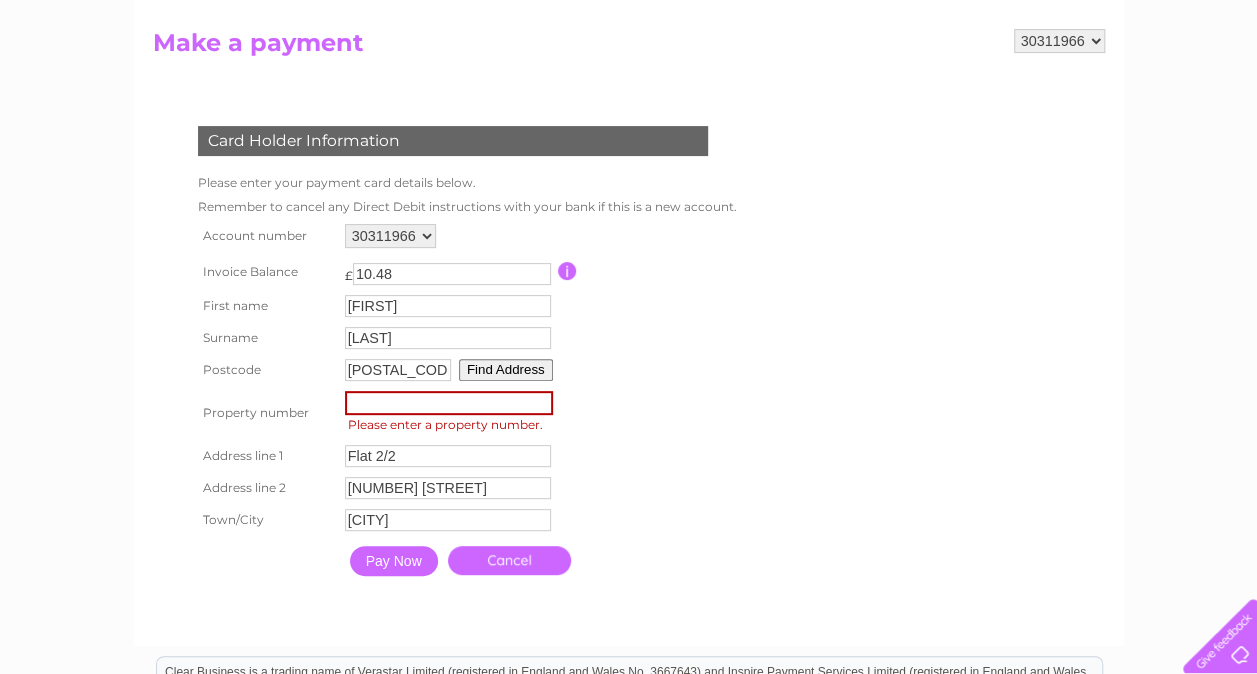 click at bounding box center [449, 403] 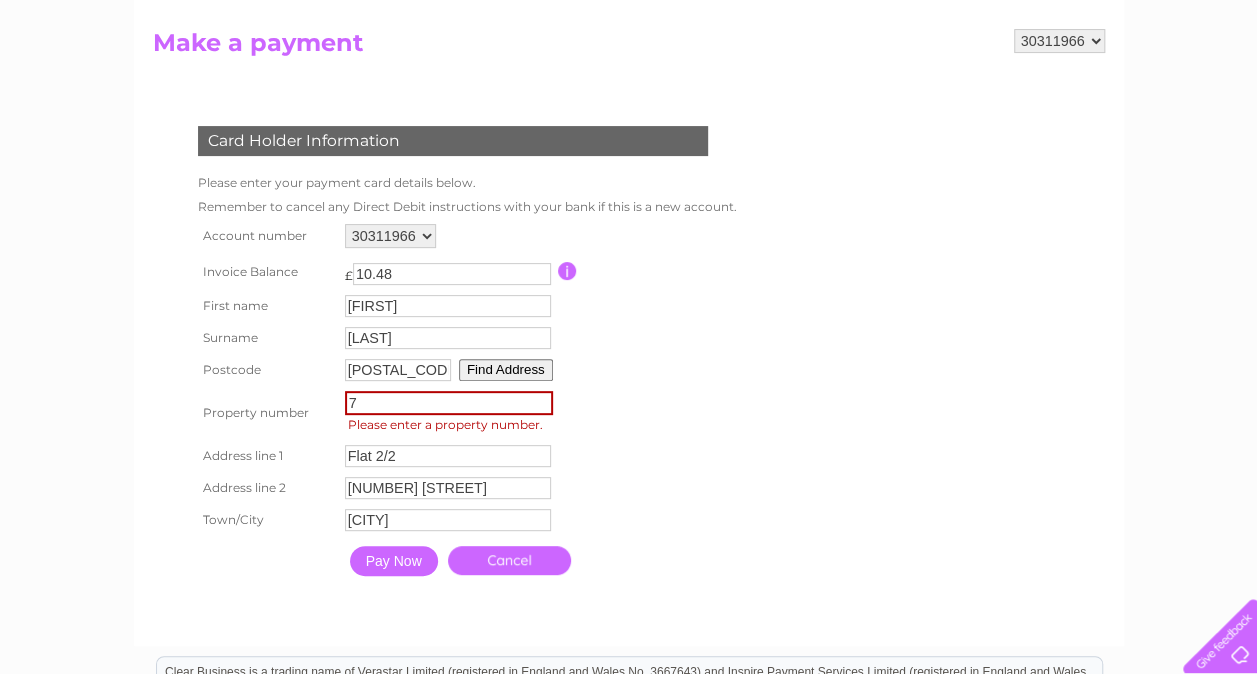type on "7" 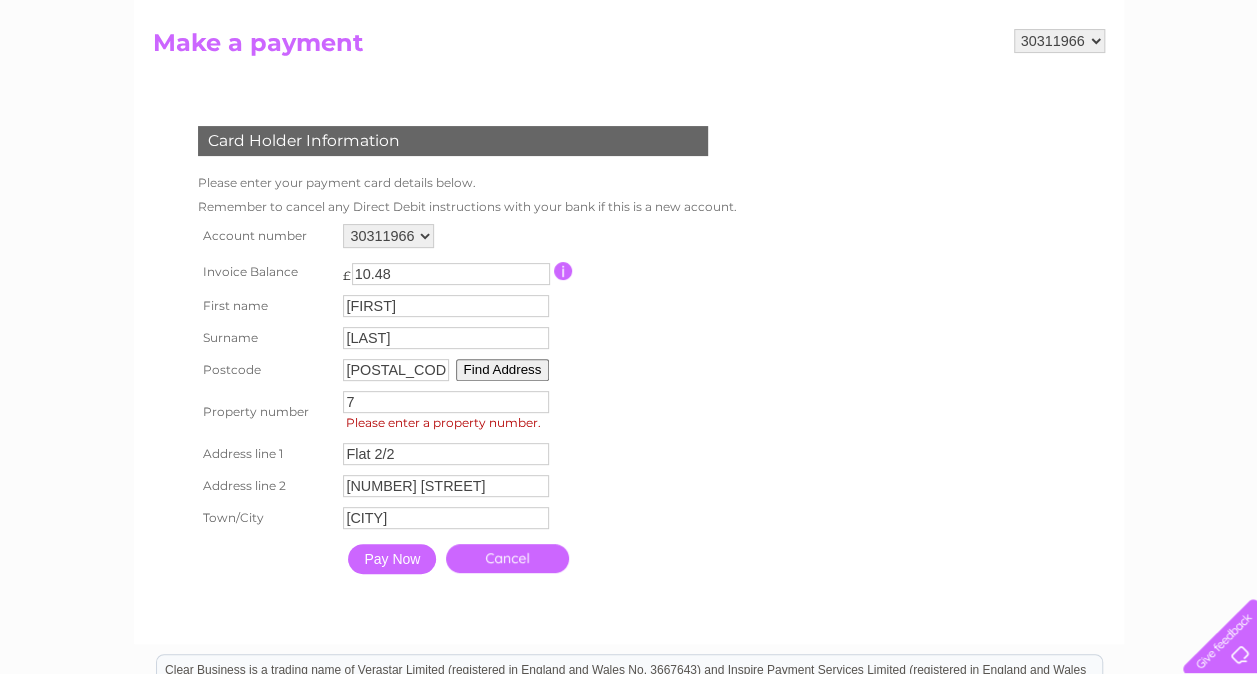 click on "Account number
30311966
Invoice Balance
£
10.48
First name Kevin Surname 7" at bounding box center [463, 401] 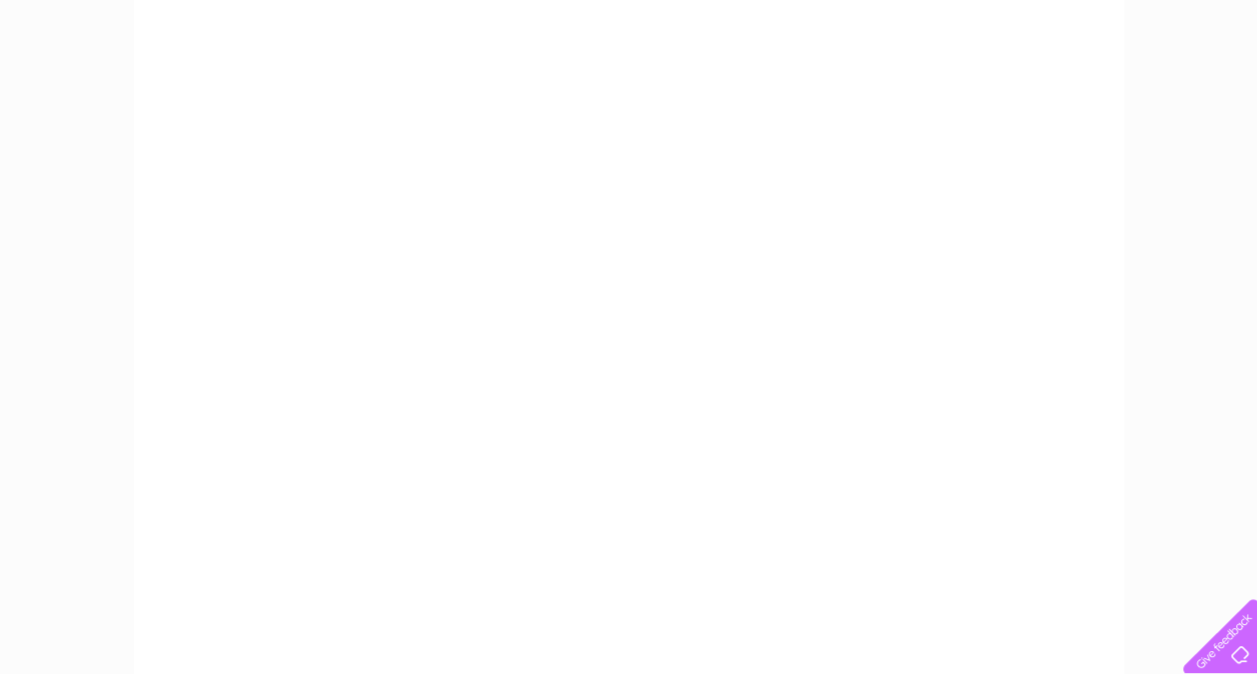scroll, scrollTop: 292, scrollLeft: 0, axis: vertical 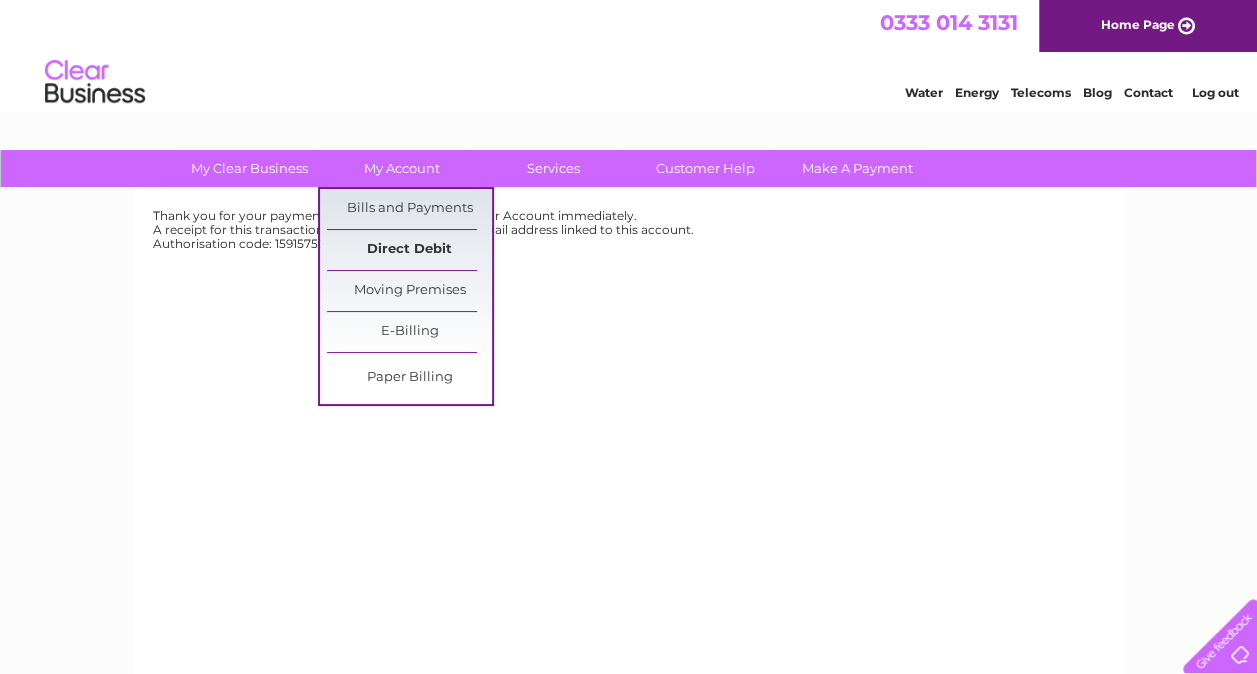 click on "Direct Debit" at bounding box center [409, 250] 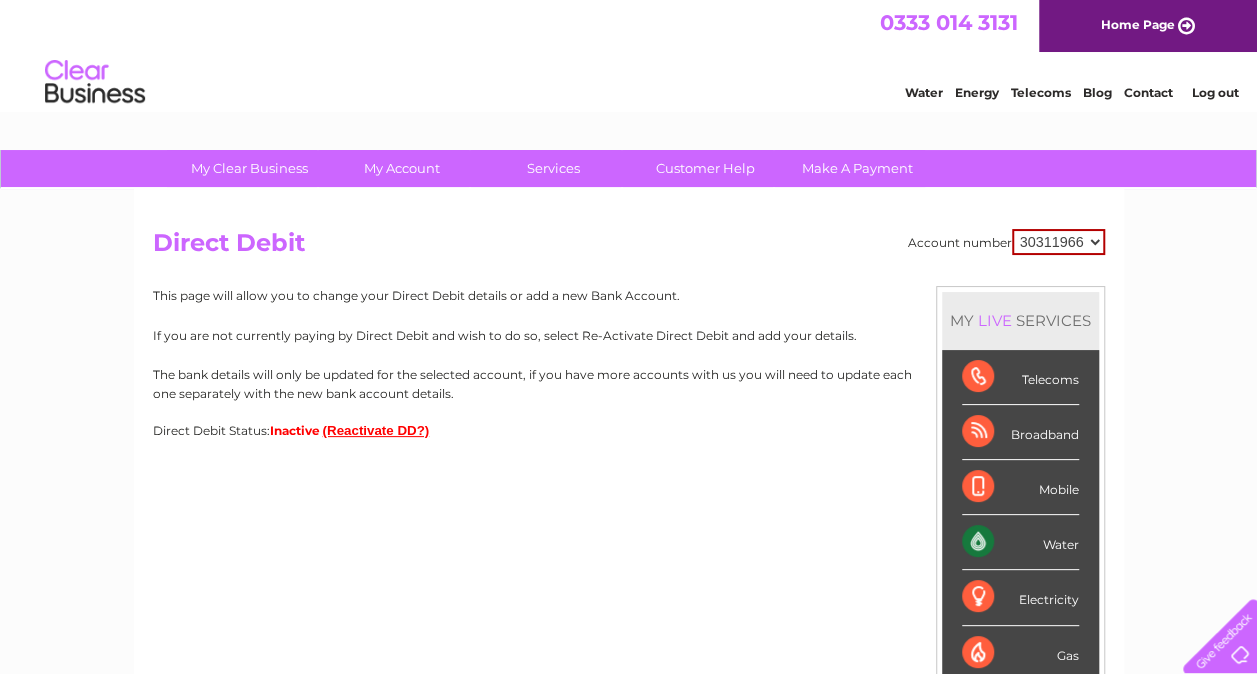 scroll, scrollTop: 0, scrollLeft: 0, axis: both 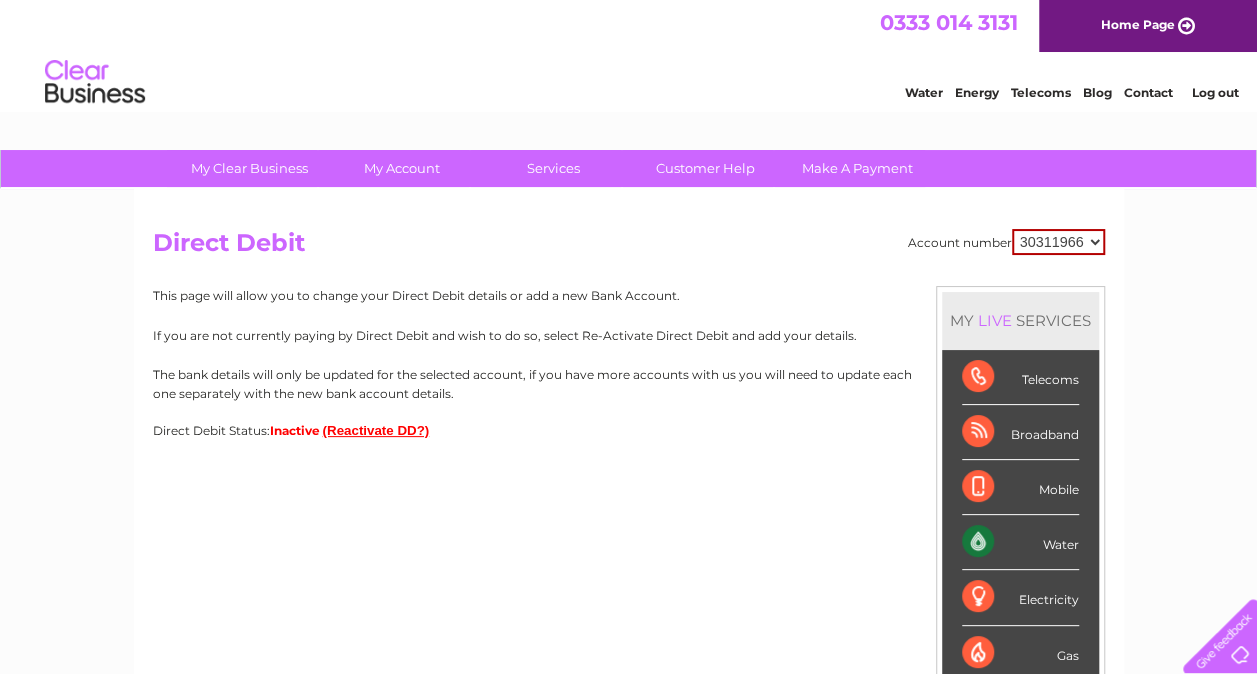 click on "(Reactivate DD?)" at bounding box center [376, 430] 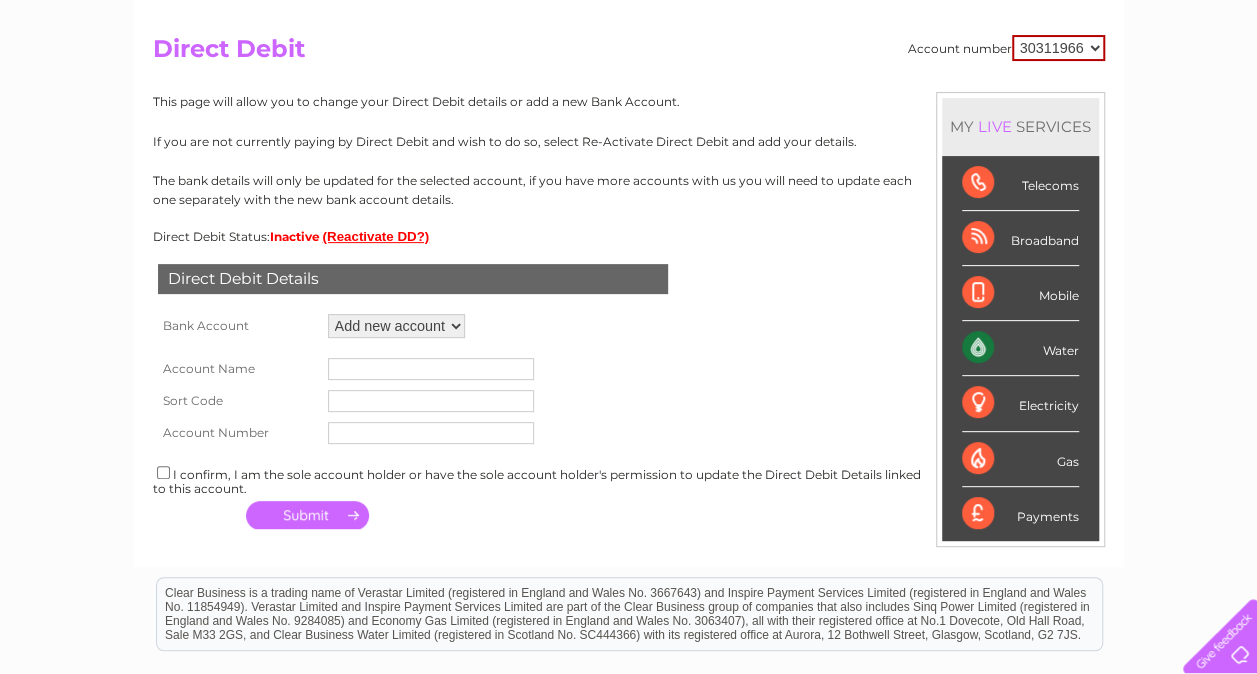 scroll, scrollTop: 200, scrollLeft: 0, axis: vertical 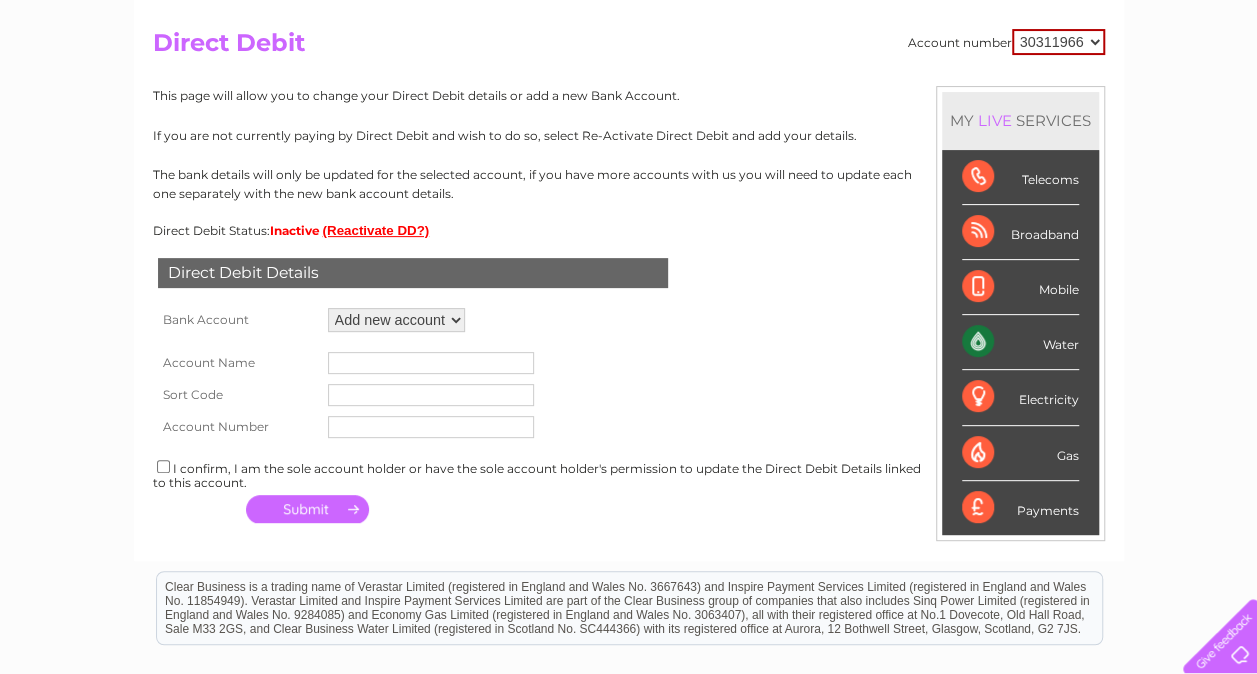 click on "Add new account" at bounding box center [396, 320] 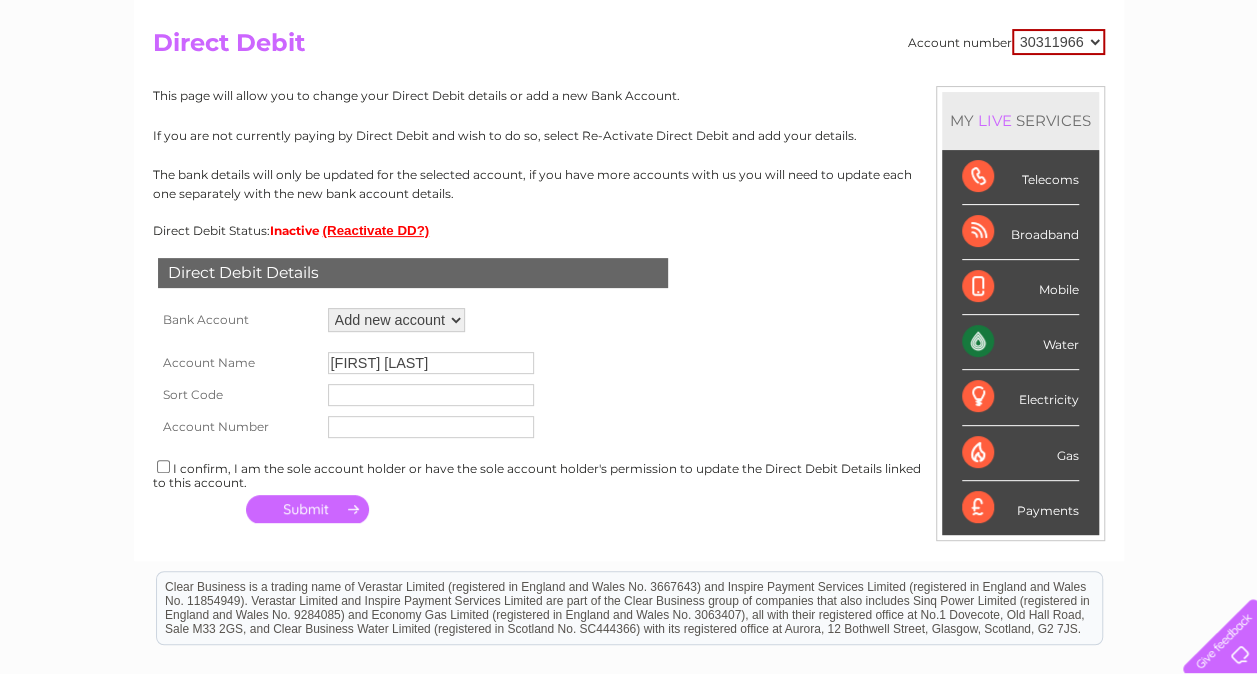 click on "Kevin Neali" at bounding box center [431, 363] 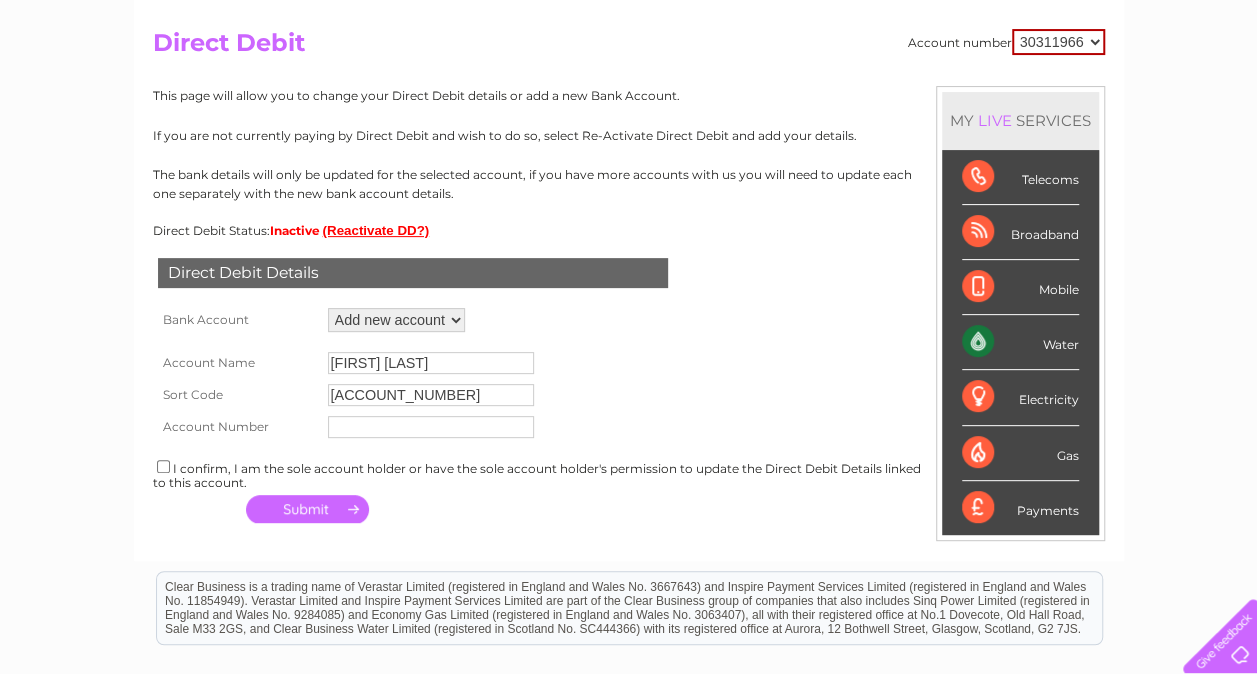 type on "400129" 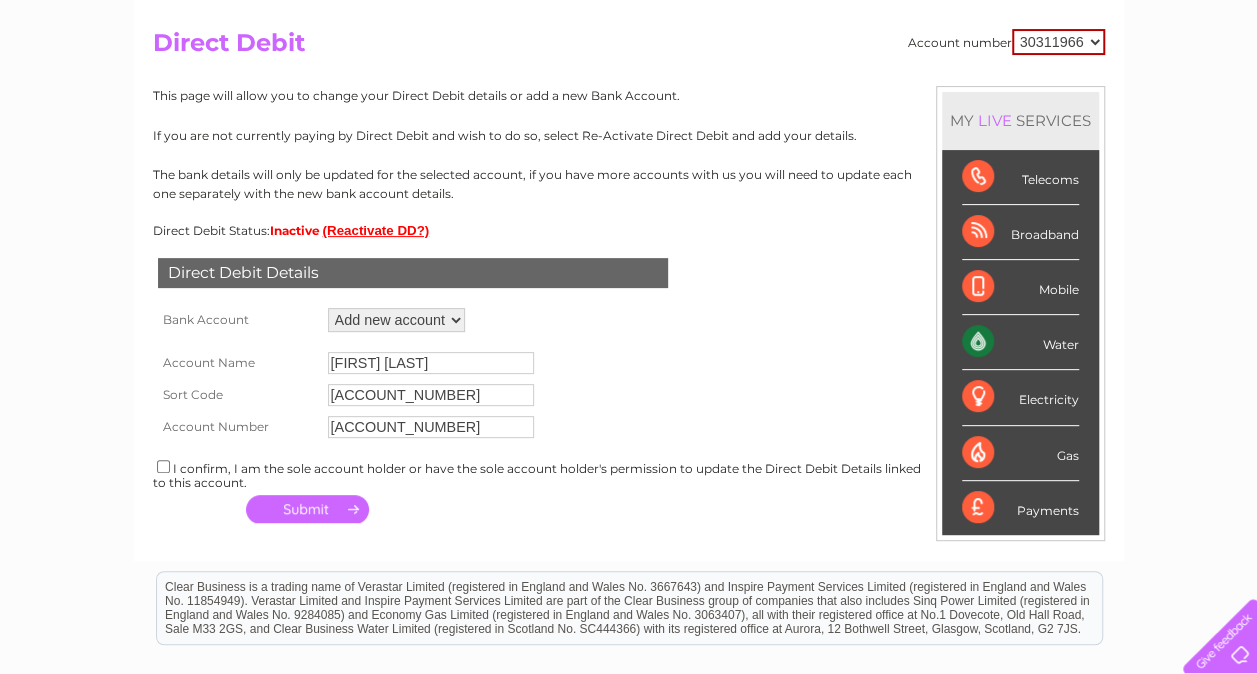 type on "30091456" 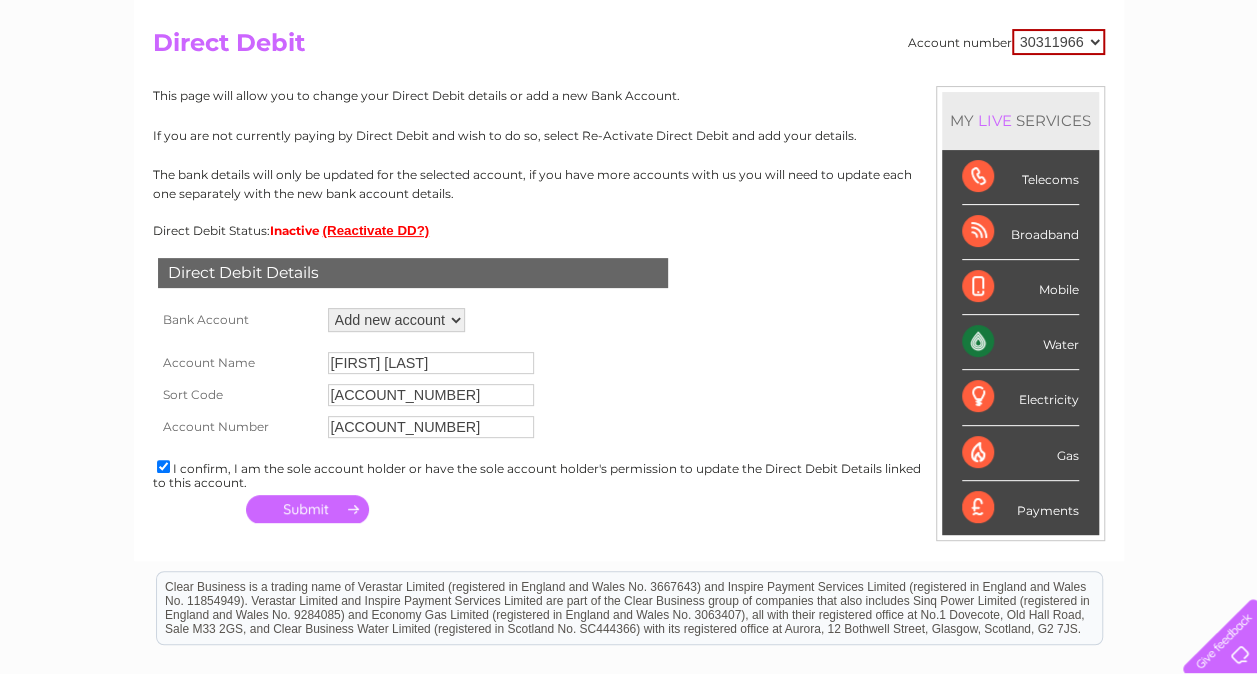 click at bounding box center (307, 509) 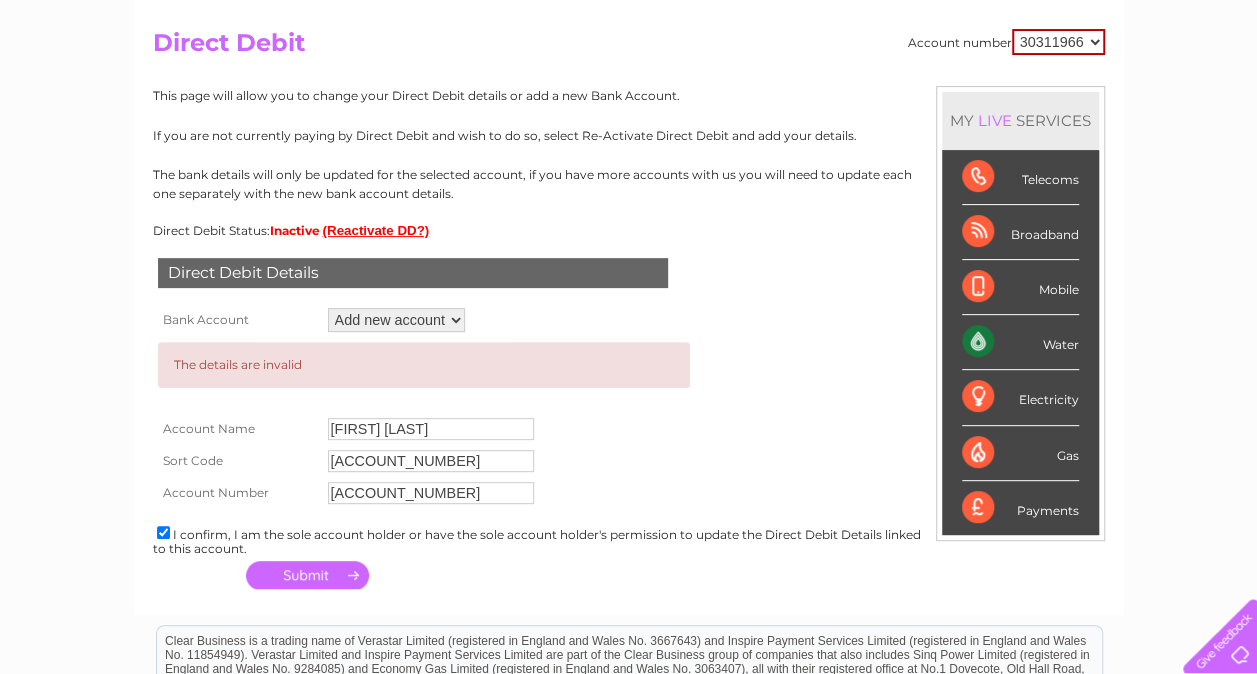 click on "400129" at bounding box center (431, 461) 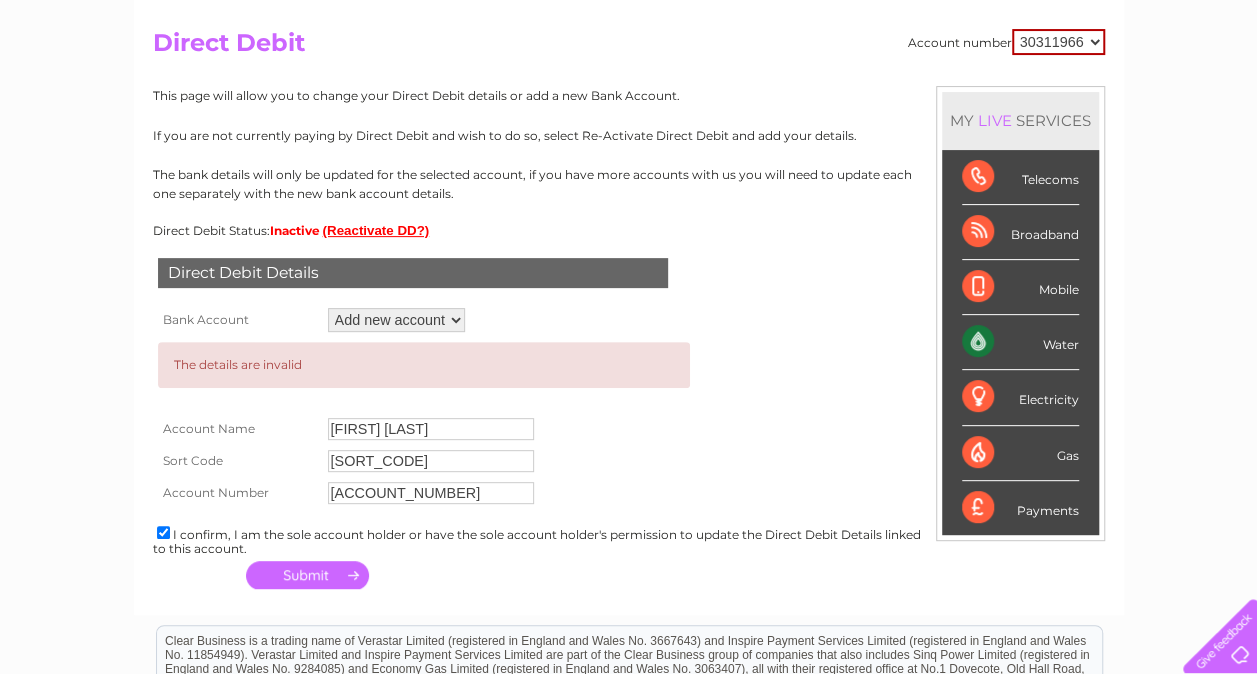 click on "40-0129" at bounding box center (431, 461) 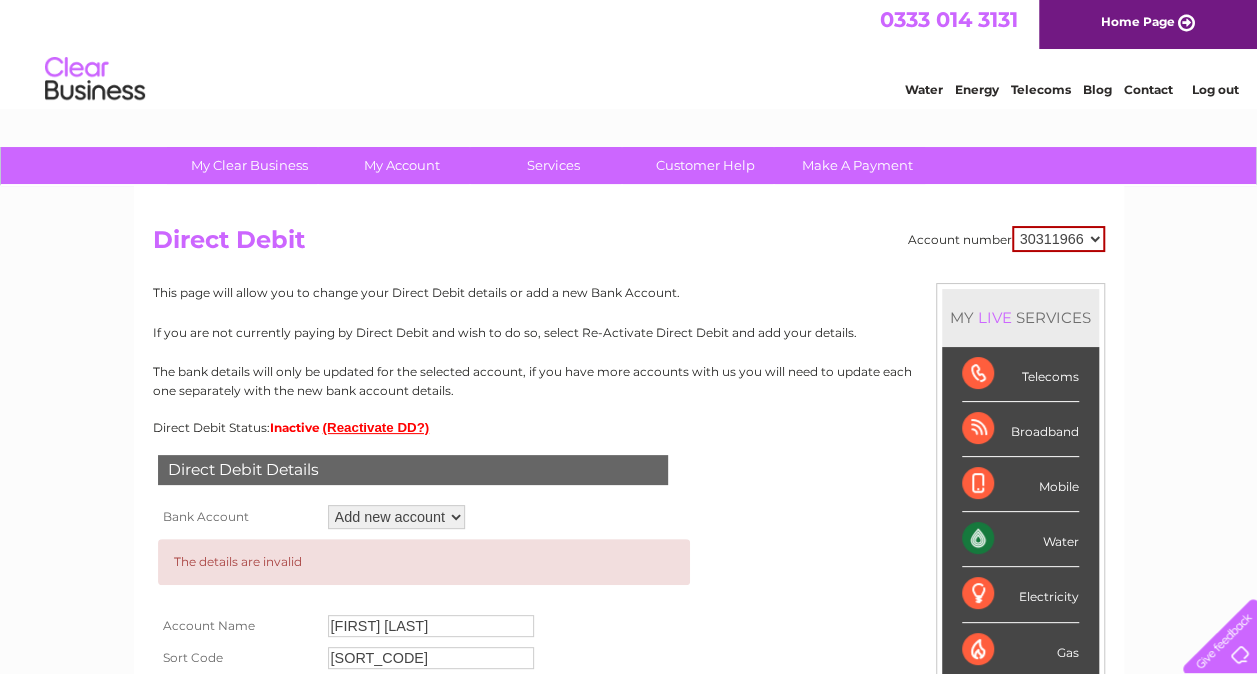 scroll, scrollTop: 0, scrollLeft: 0, axis: both 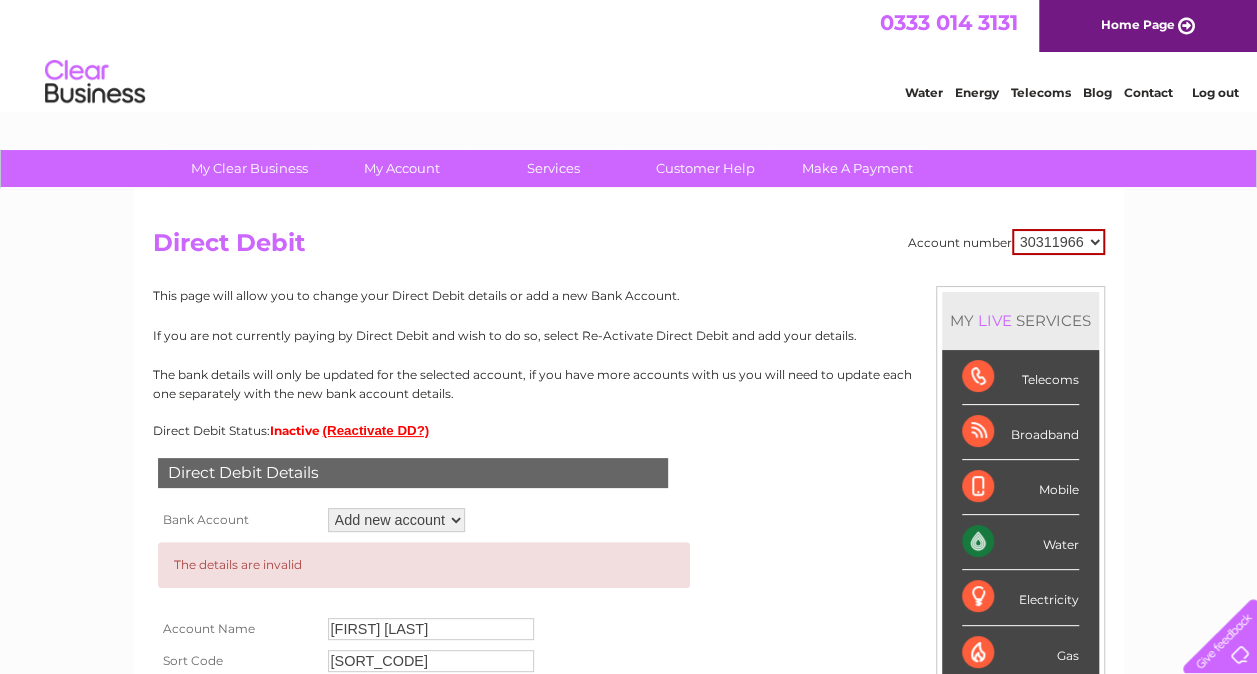 click on "Log out" at bounding box center [1215, 92] 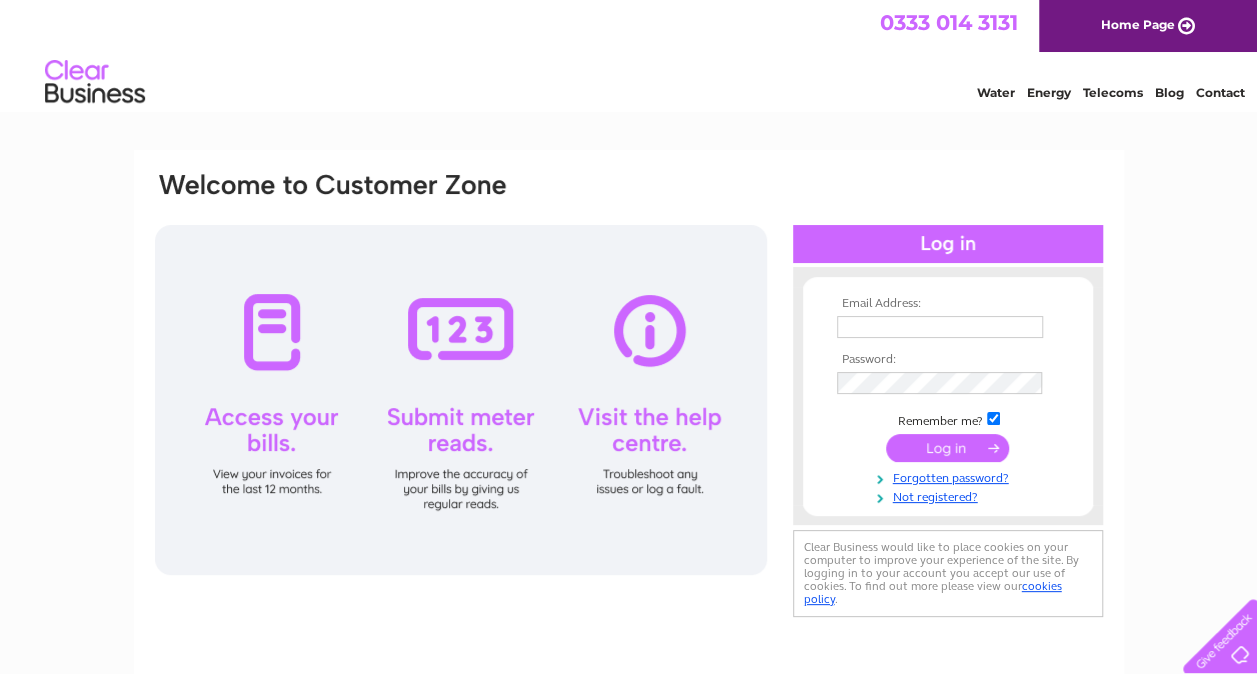 scroll, scrollTop: 0, scrollLeft: 0, axis: both 